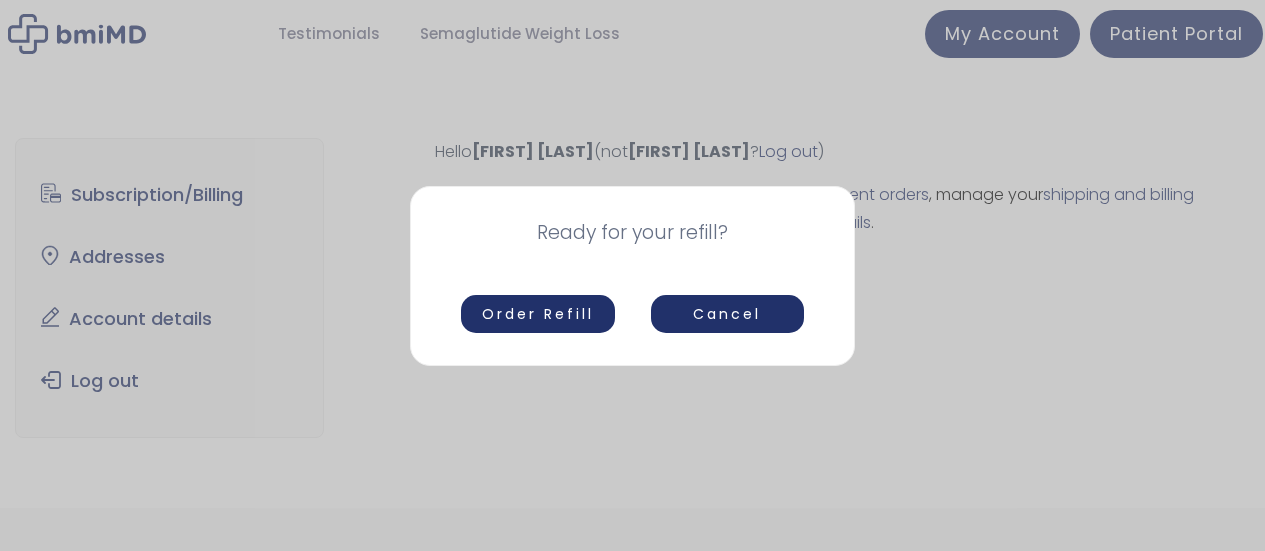 scroll, scrollTop: 0, scrollLeft: 0, axis: both 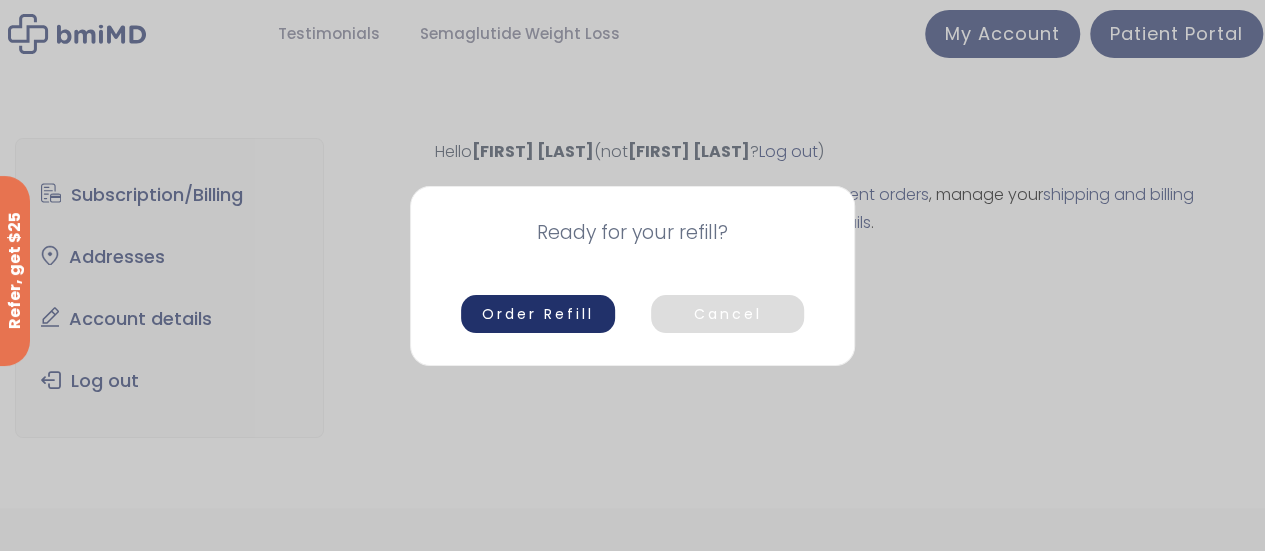 click on "Cancel" at bounding box center [728, 314] 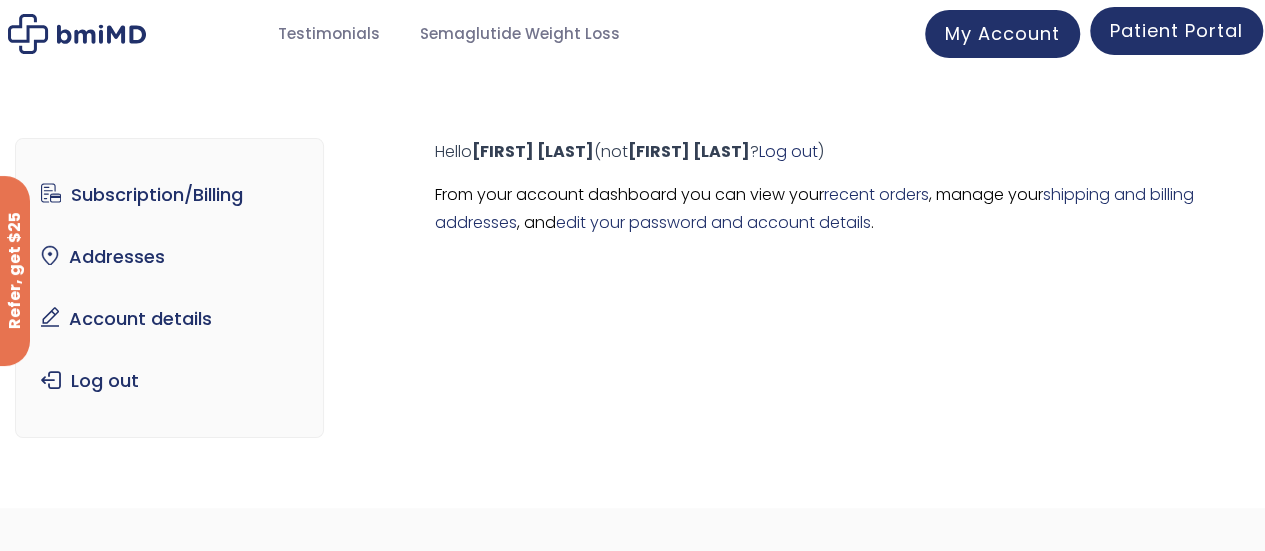 click on "Patient Portal" at bounding box center [1176, 31] 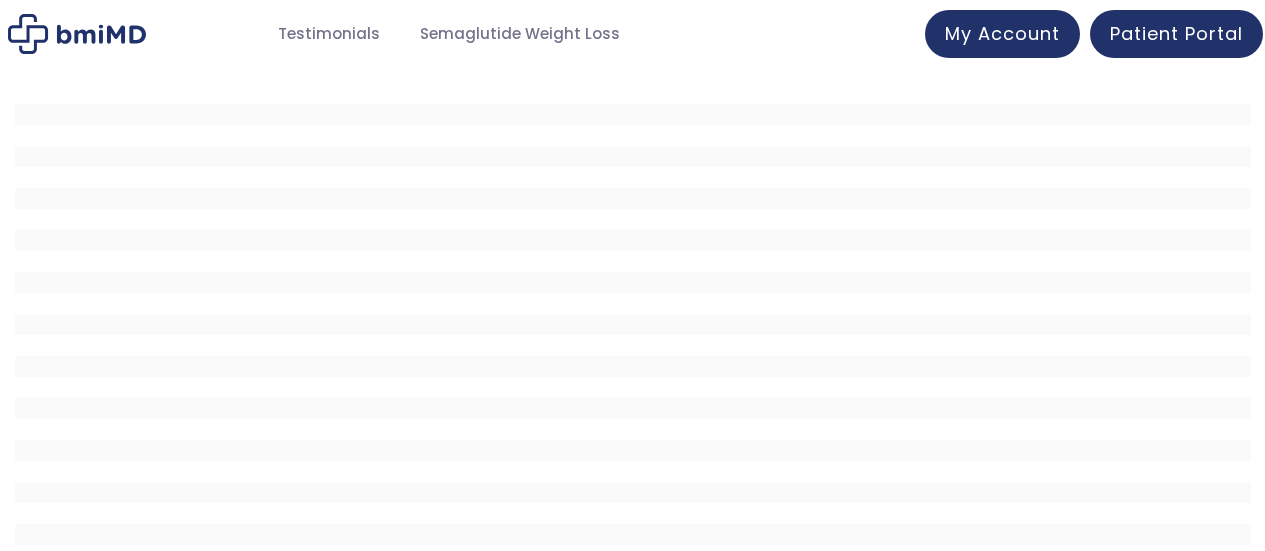 scroll, scrollTop: 0, scrollLeft: 0, axis: both 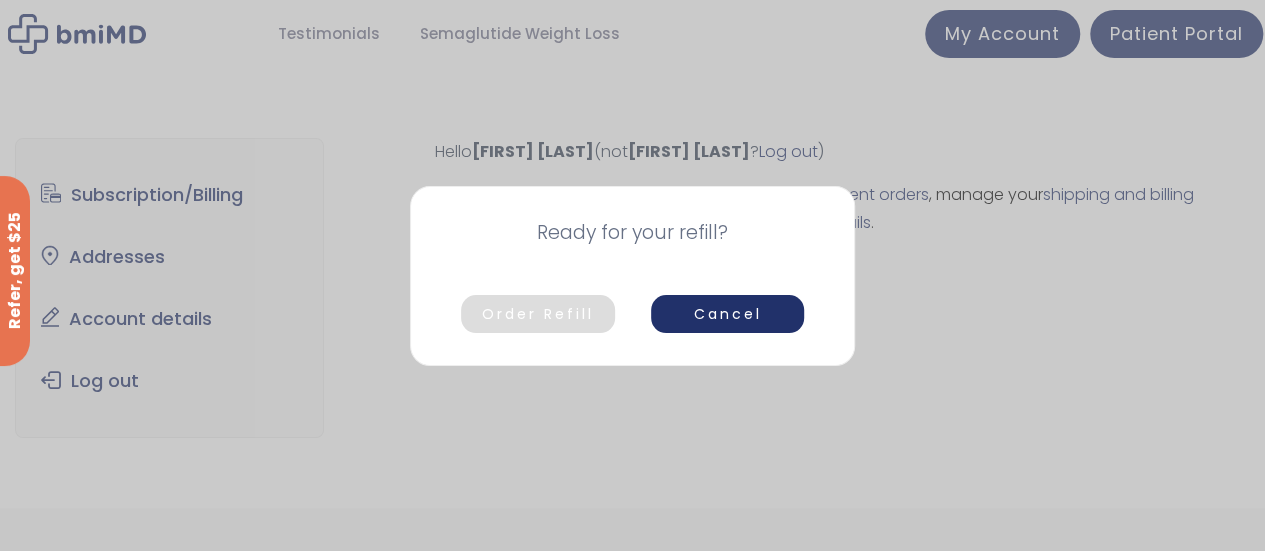click on "Order Refill" at bounding box center [538, 314] 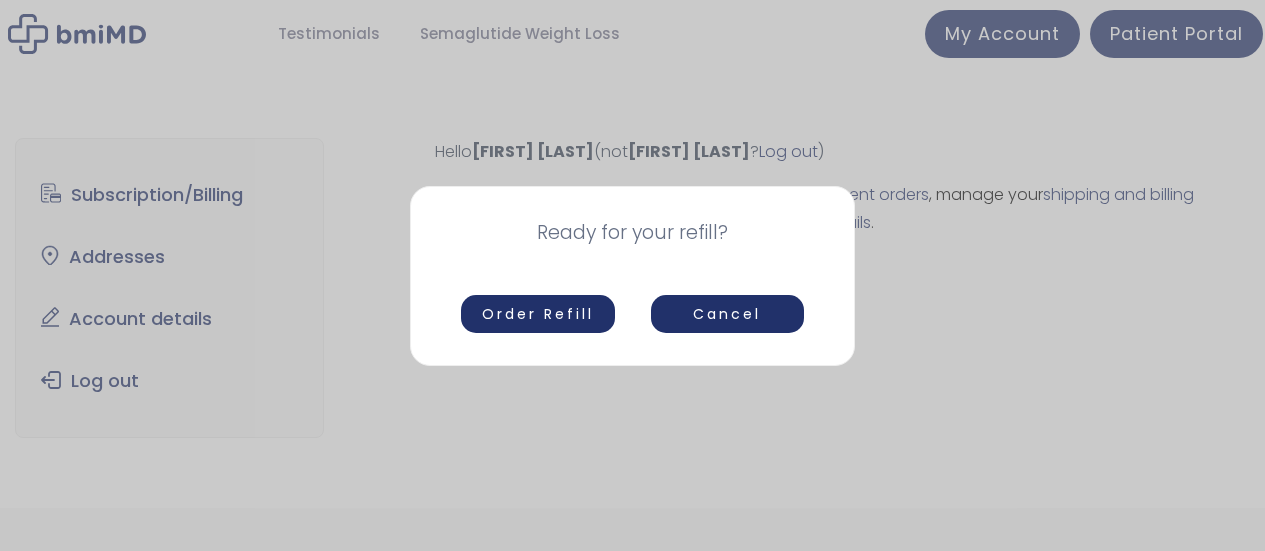 scroll, scrollTop: 0, scrollLeft: 0, axis: both 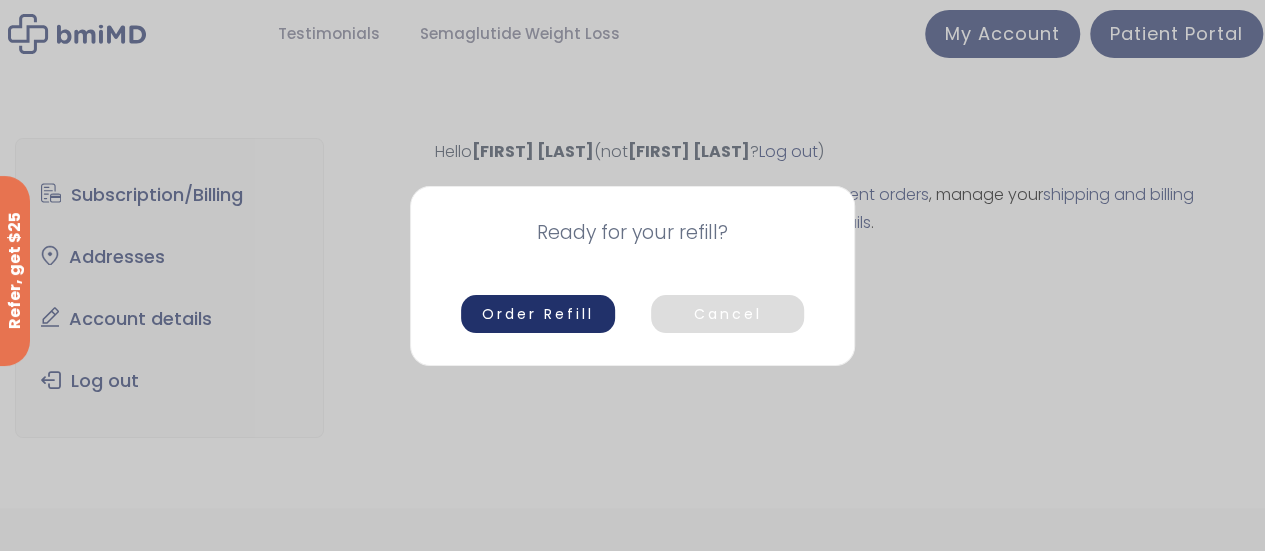 click on "Cancel" at bounding box center (728, 314) 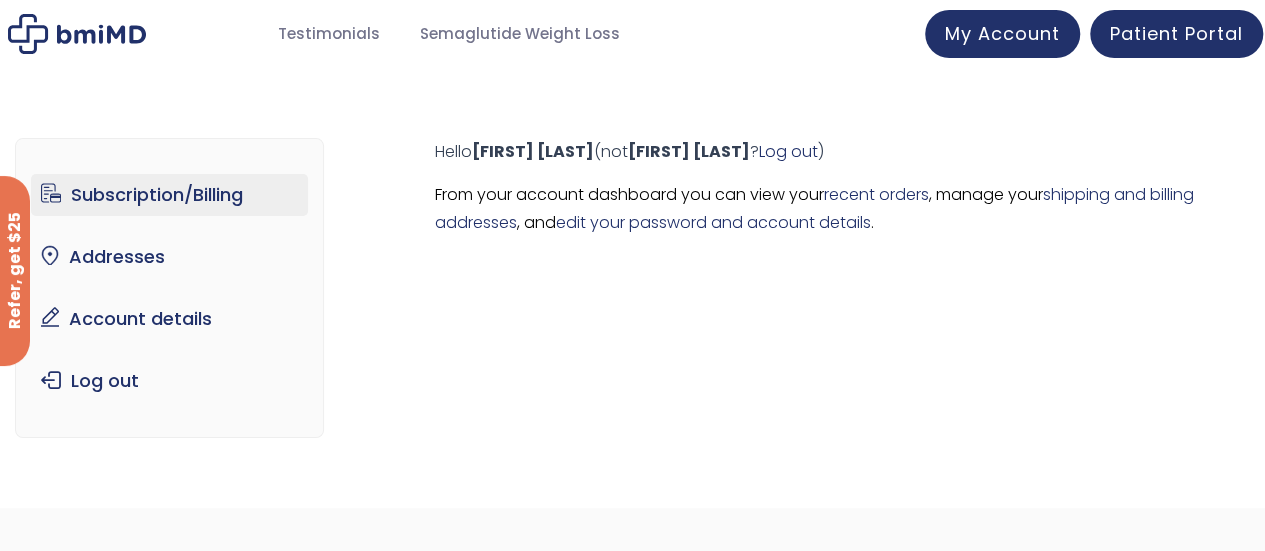 click on "Subscription/Billing" at bounding box center [169, 195] 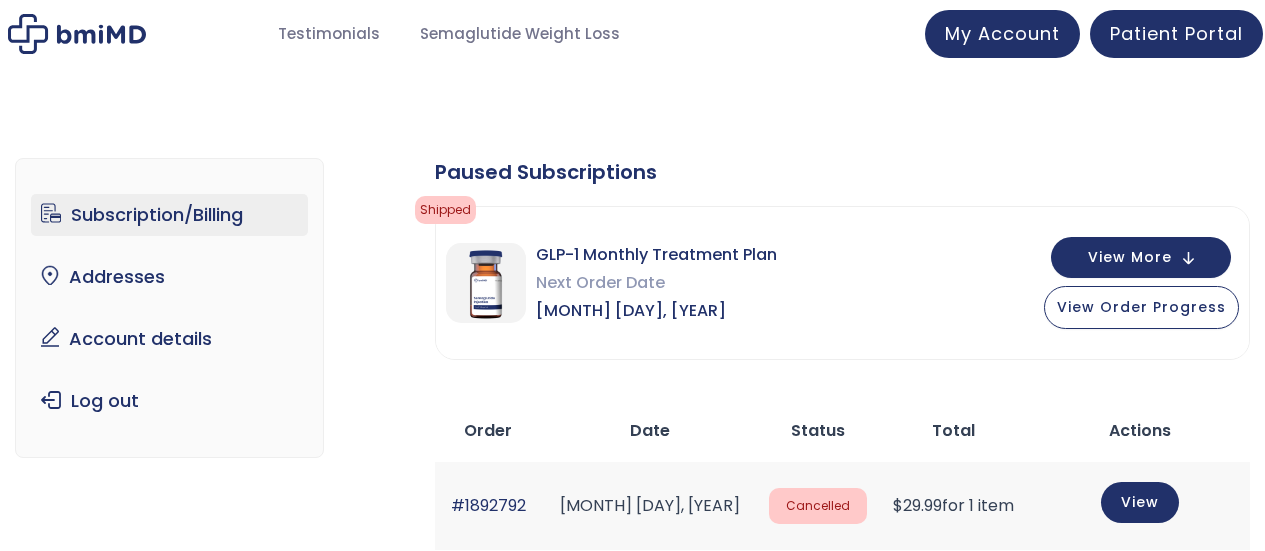 scroll, scrollTop: 0, scrollLeft: 0, axis: both 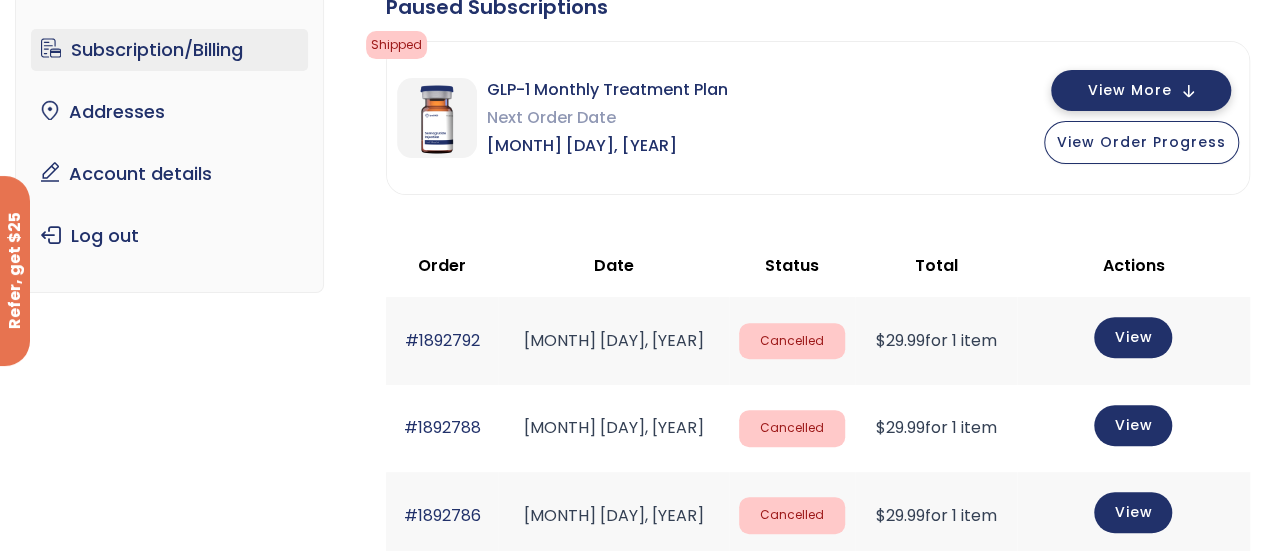 click on "View More" at bounding box center [1141, 90] 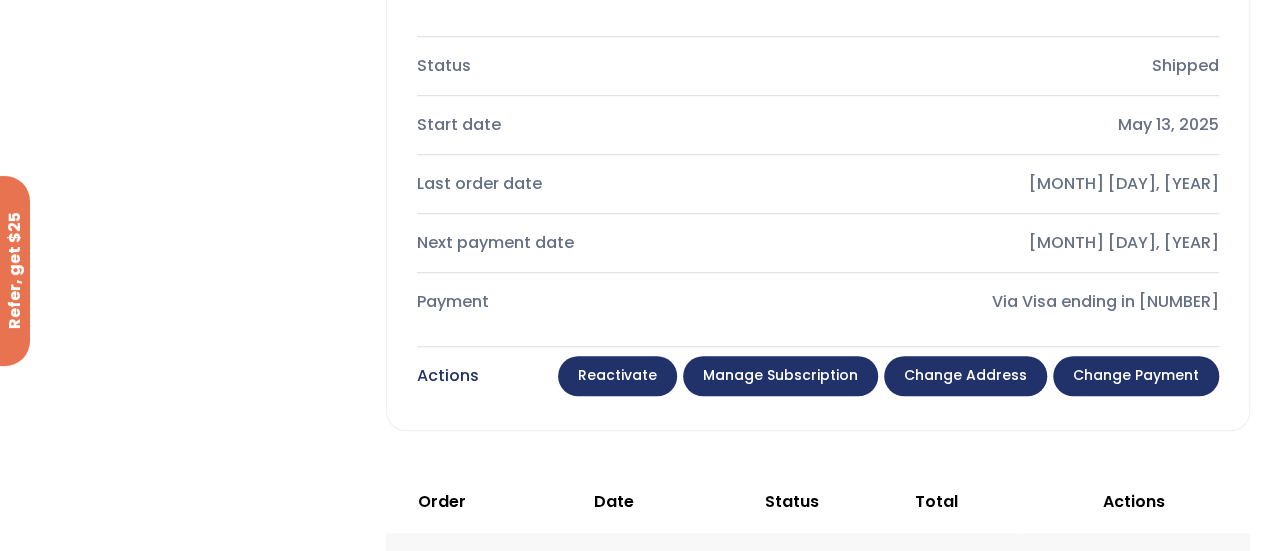 scroll, scrollTop: 659, scrollLeft: 0, axis: vertical 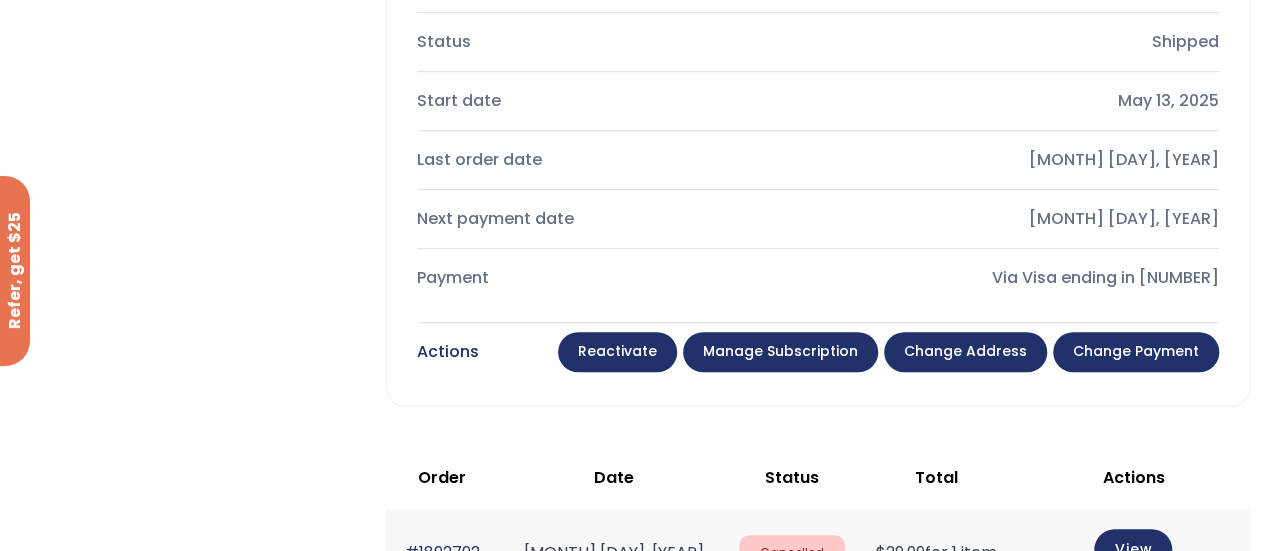click on "Change payment" at bounding box center [1136, 352] 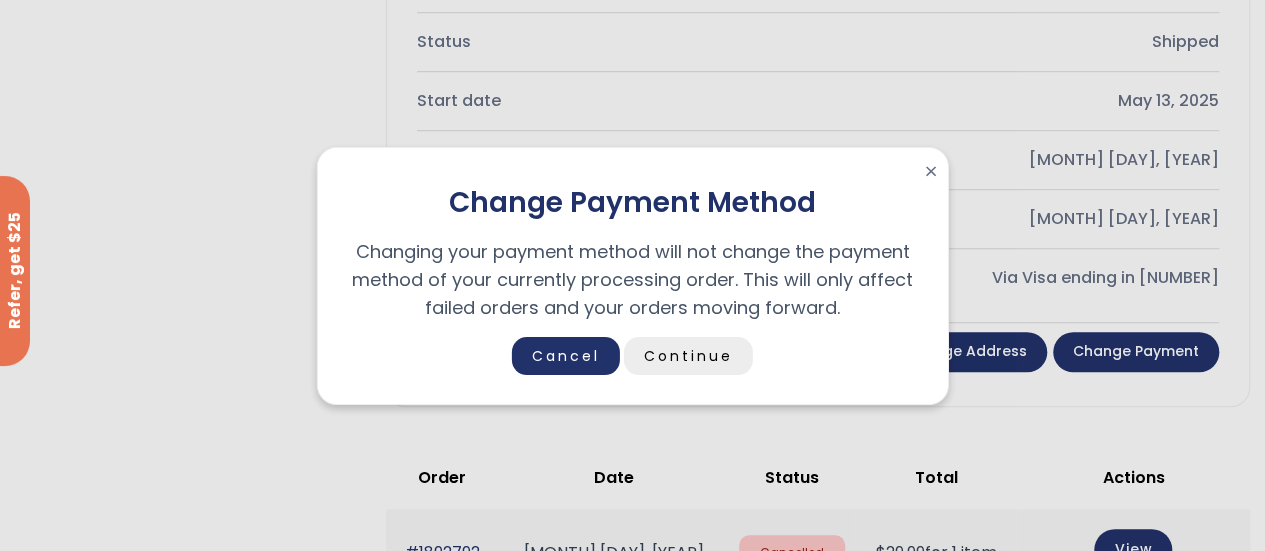 click on "Continue" at bounding box center (688, 356) 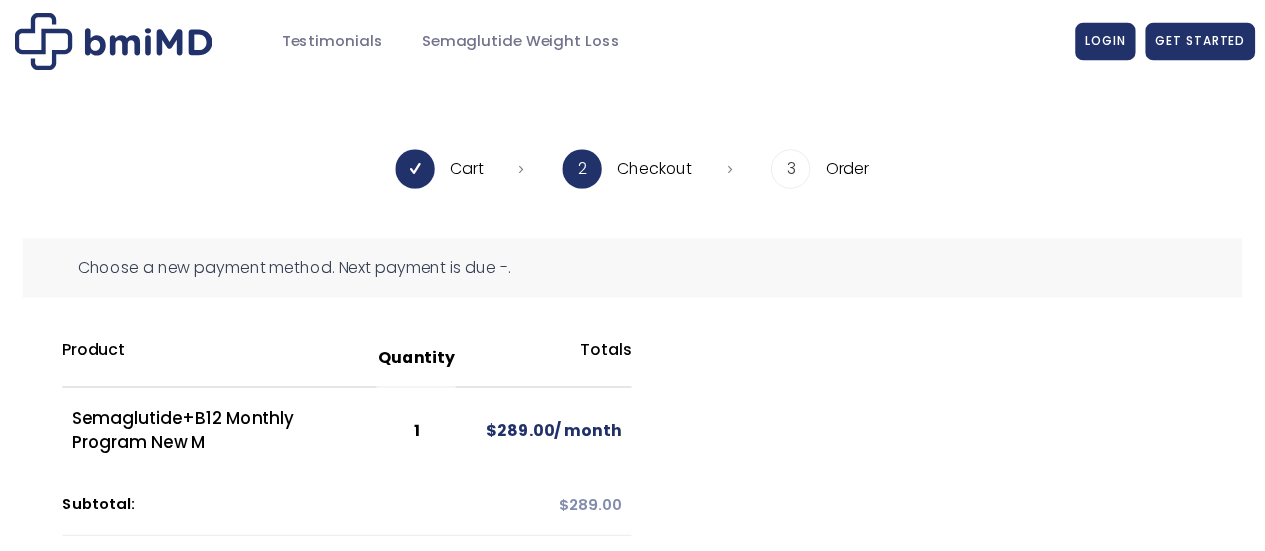 scroll, scrollTop: 0, scrollLeft: 0, axis: both 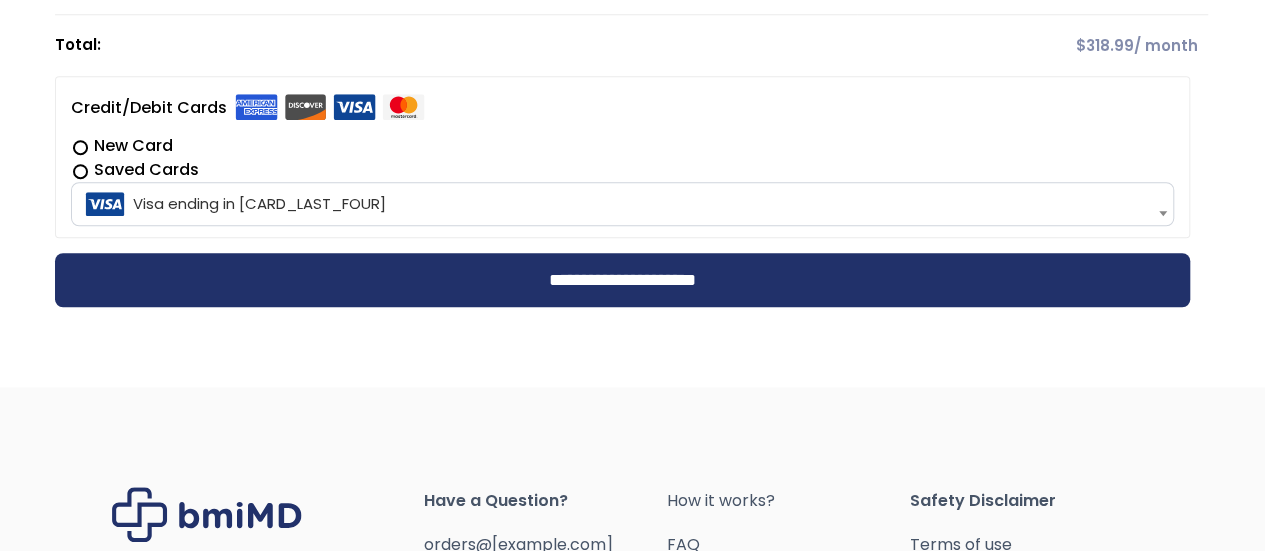 drag, startPoint x: 1272, startPoint y: 31, endPoint x: 1214, endPoint y: 246, distance: 222.68588 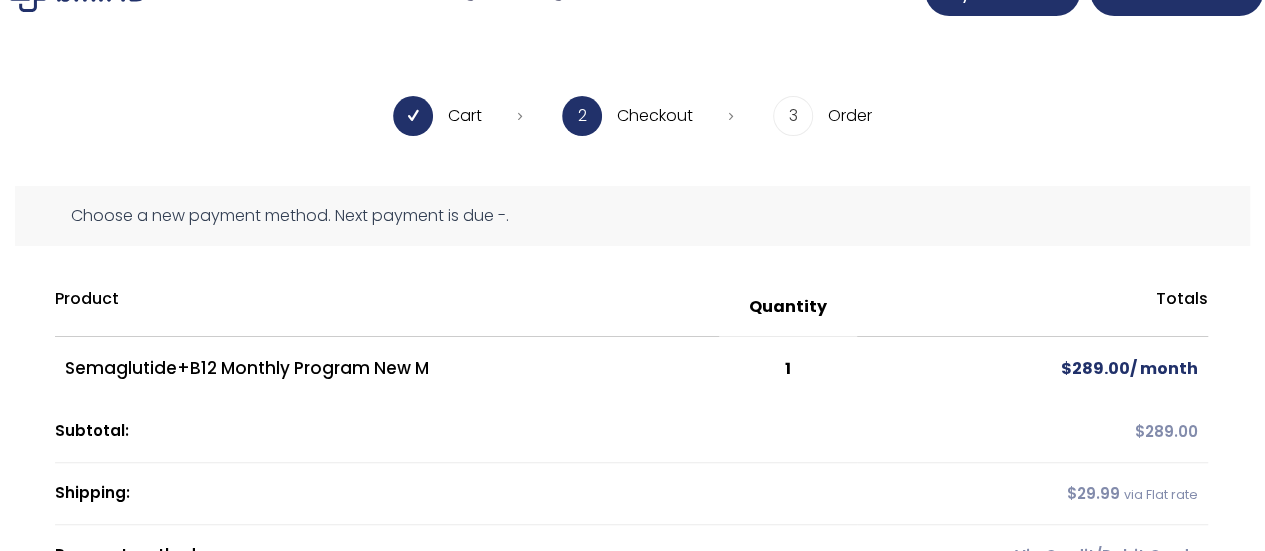 scroll, scrollTop: 0, scrollLeft: 0, axis: both 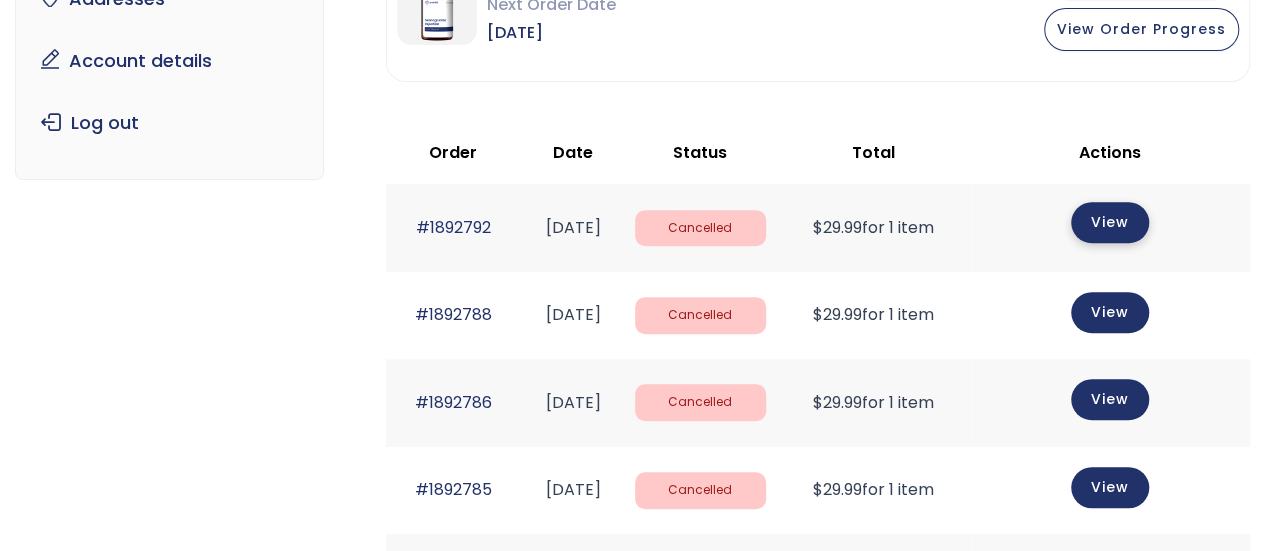 click on "View" 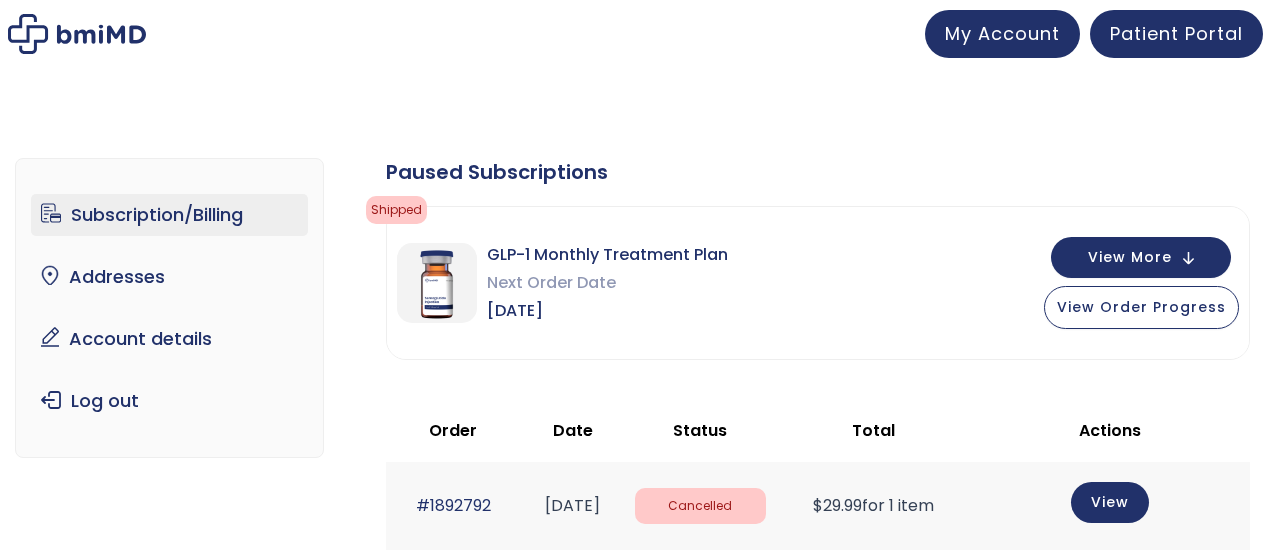 scroll, scrollTop: 0, scrollLeft: 0, axis: both 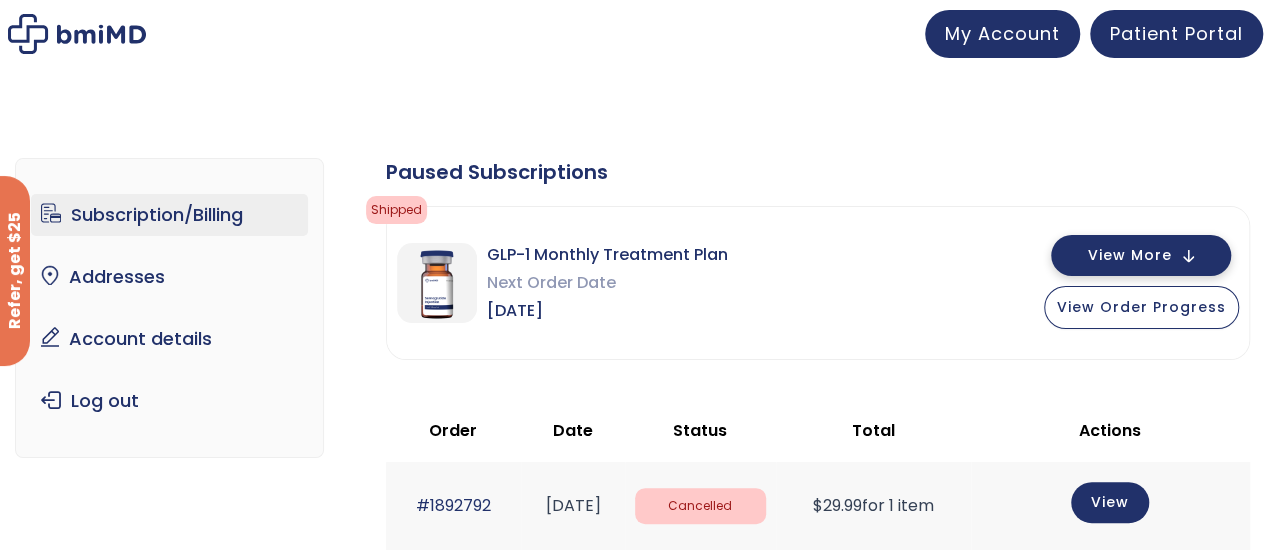 click on "View More" at bounding box center (1130, 255) 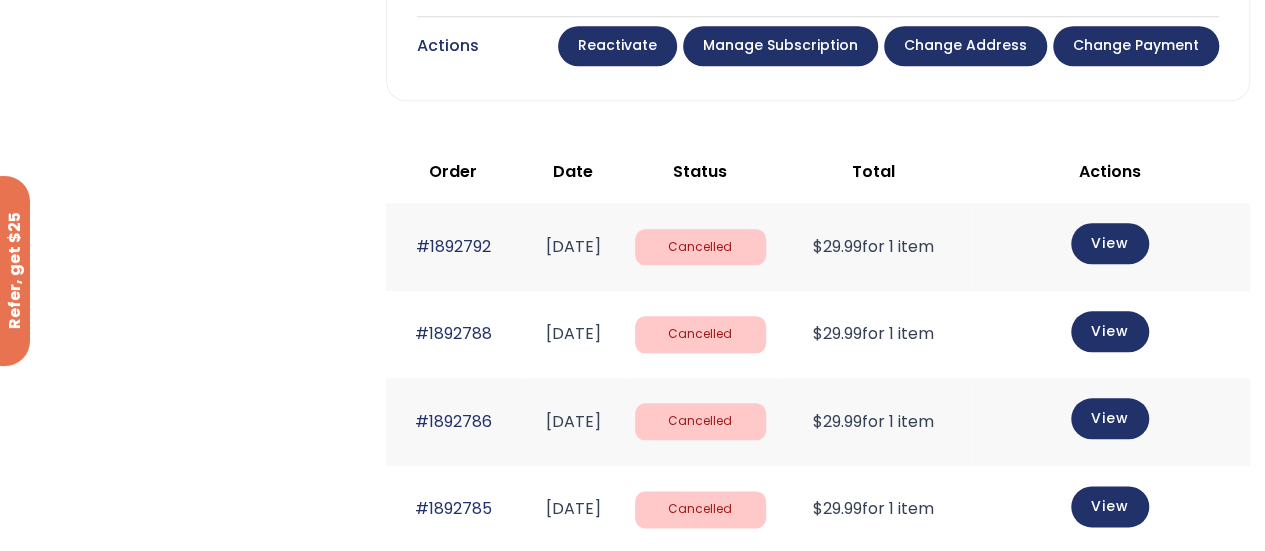 scroll, scrollTop: 975, scrollLeft: 0, axis: vertical 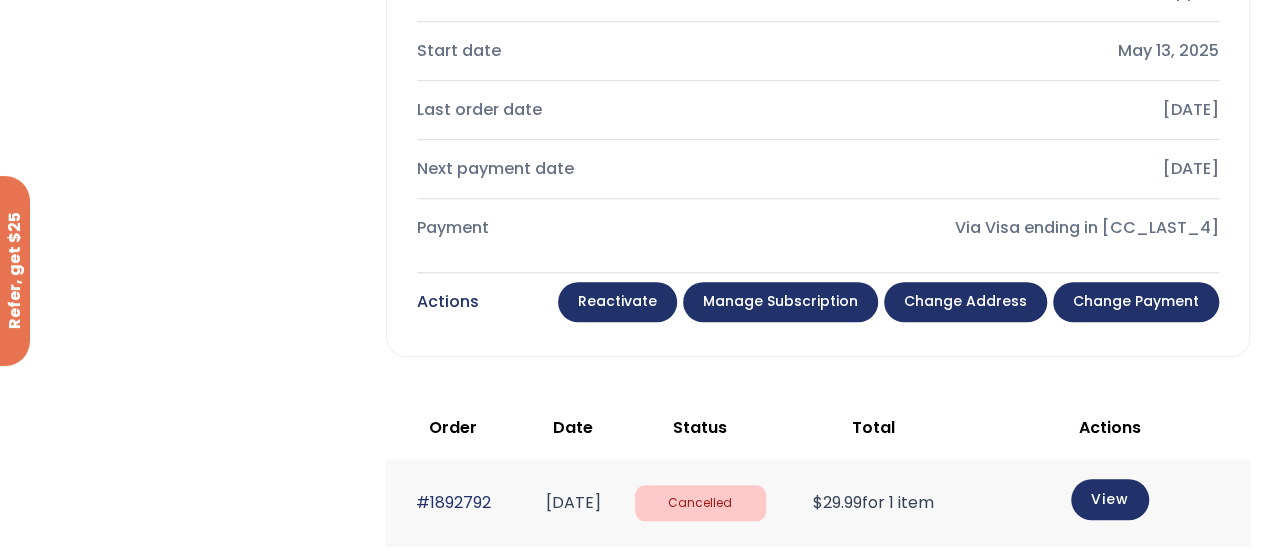 click on "Manage Subscription" at bounding box center [780, 302] 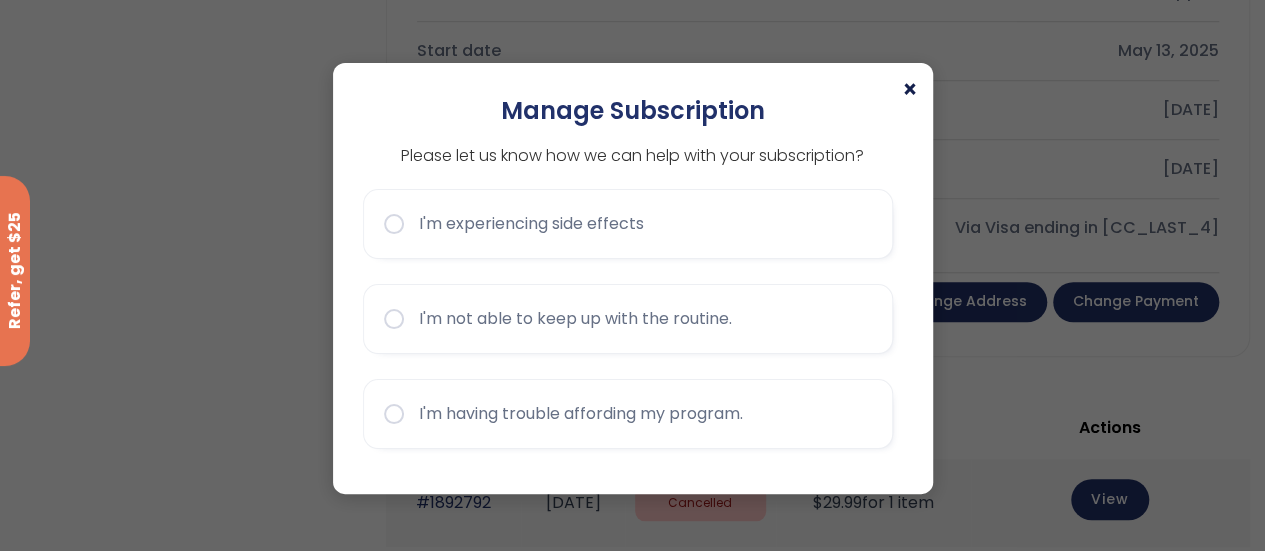 click on "×" 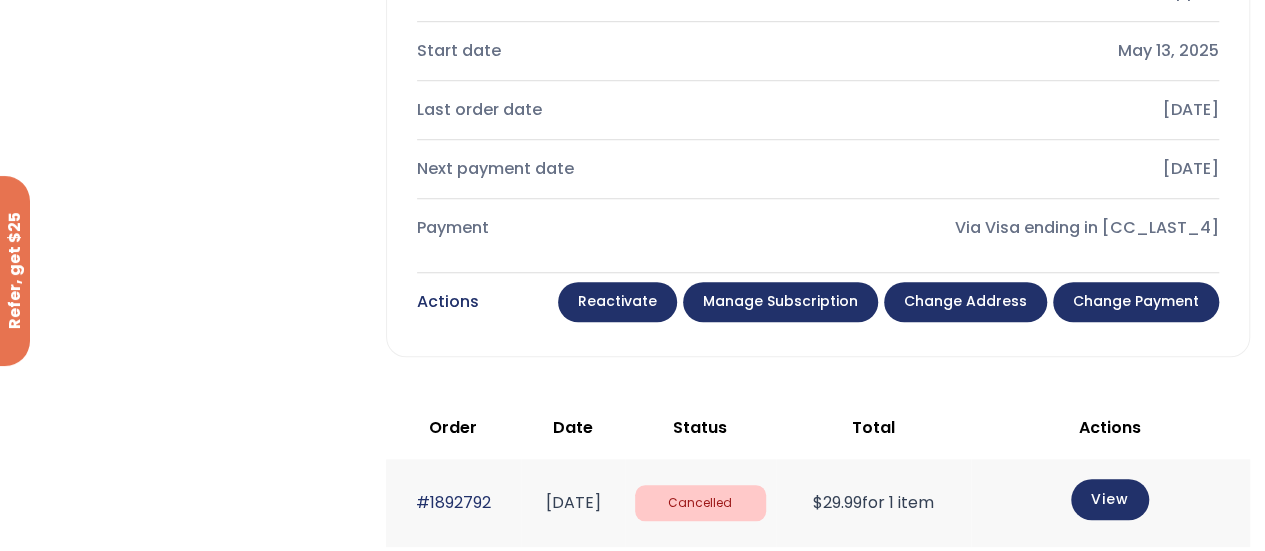 click on "Change payment" at bounding box center [1136, 302] 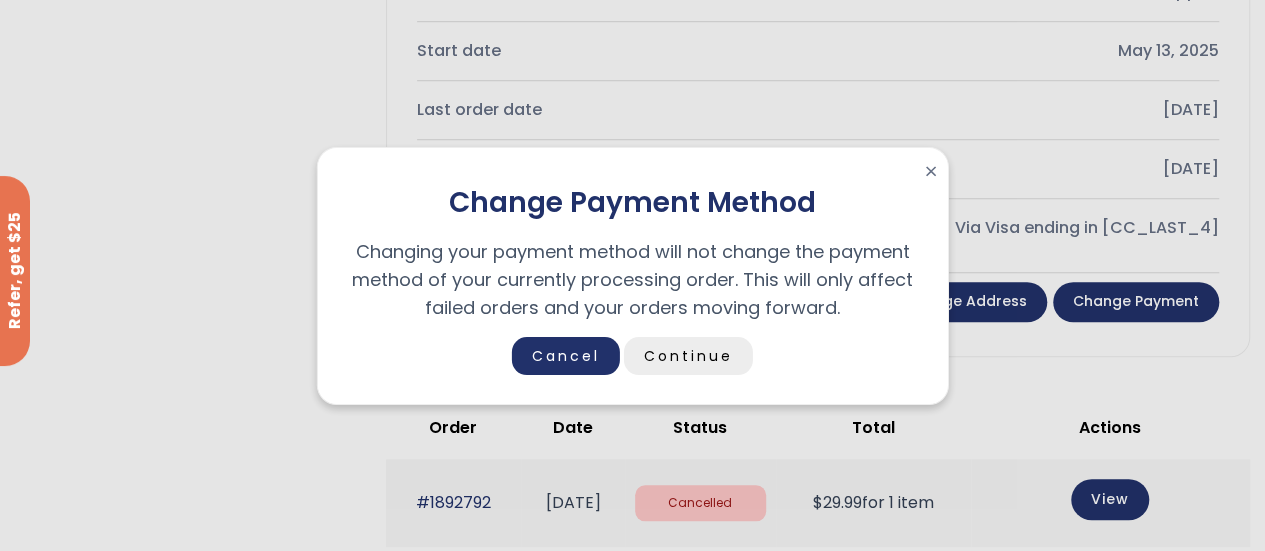 click on "Continue" at bounding box center [688, 356] 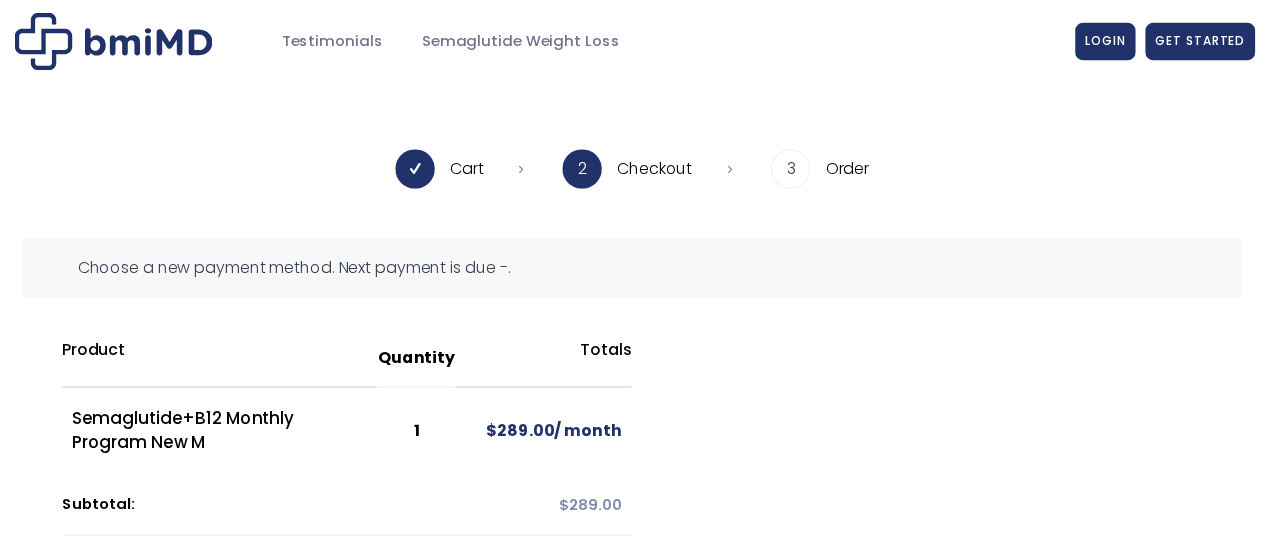 scroll, scrollTop: 0, scrollLeft: 0, axis: both 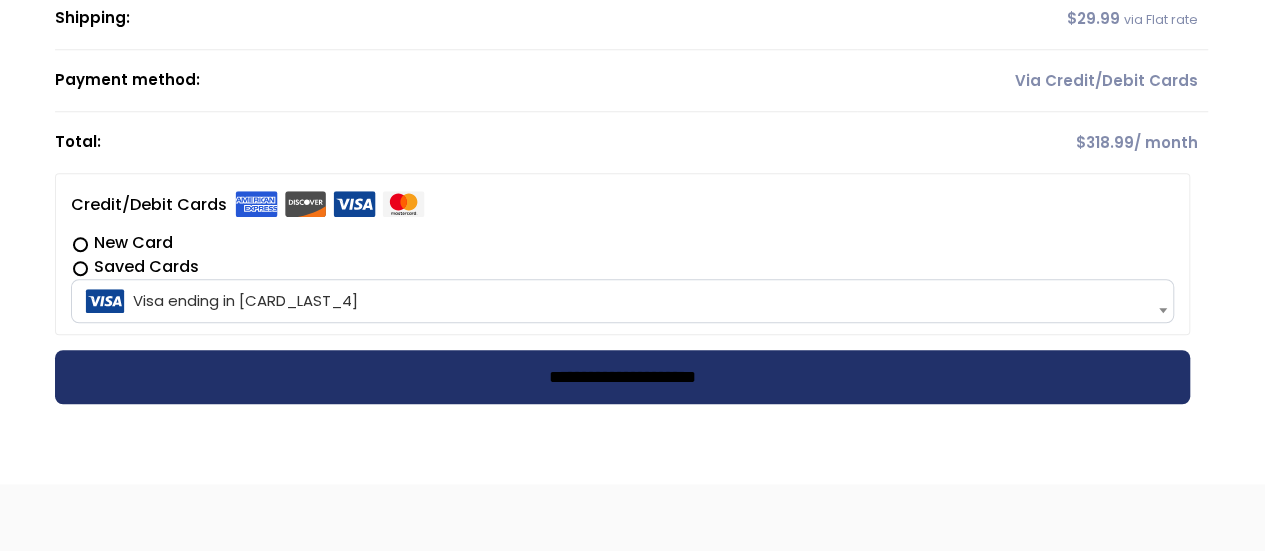 click on "**********" at bounding box center [622, 377] 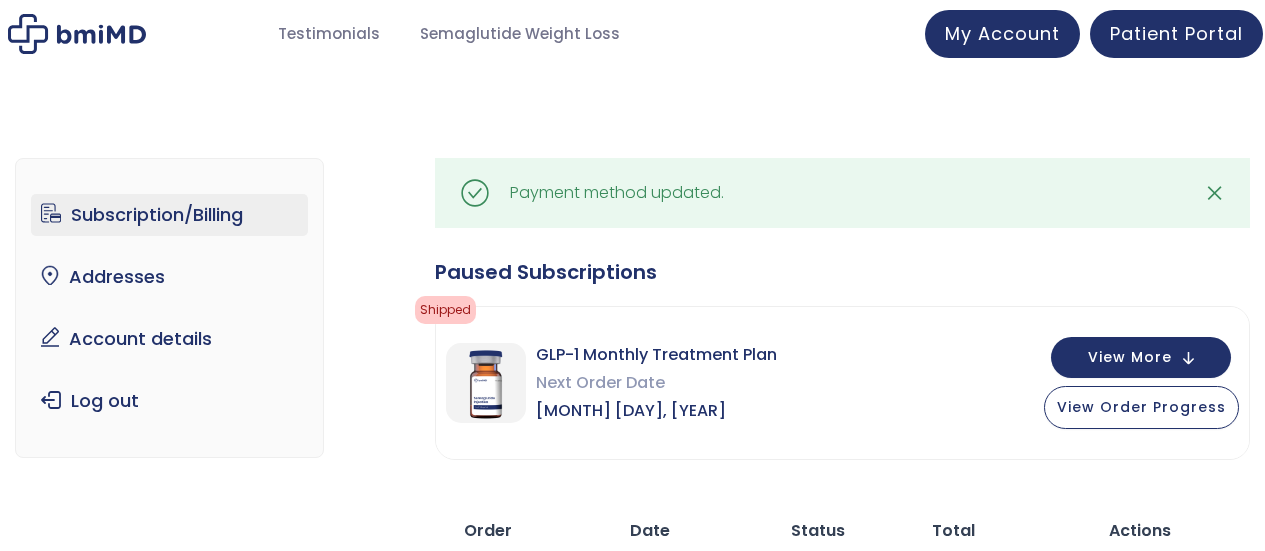 scroll, scrollTop: 0, scrollLeft: 0, axis: both 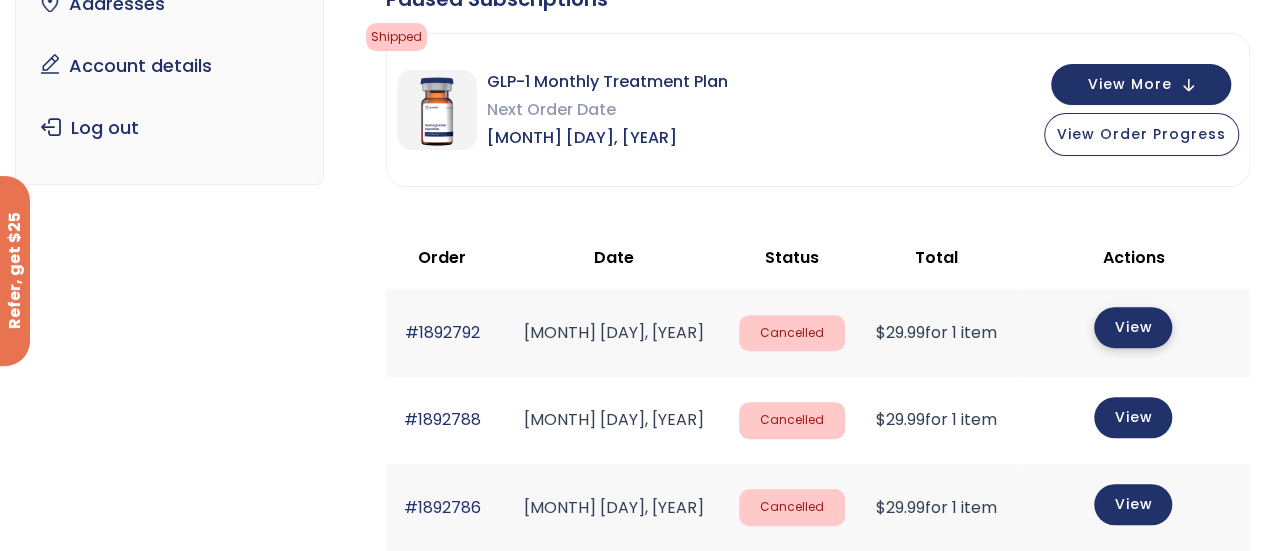 click on "View" 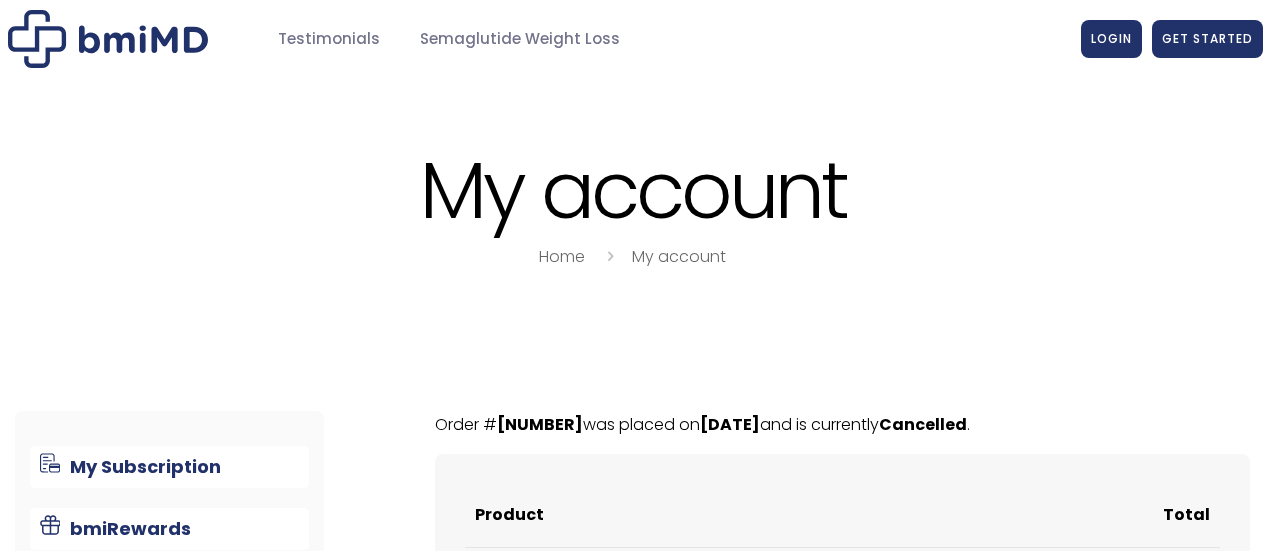 scroll, scrollTop: 0, scrollLeft: 0, axis: both 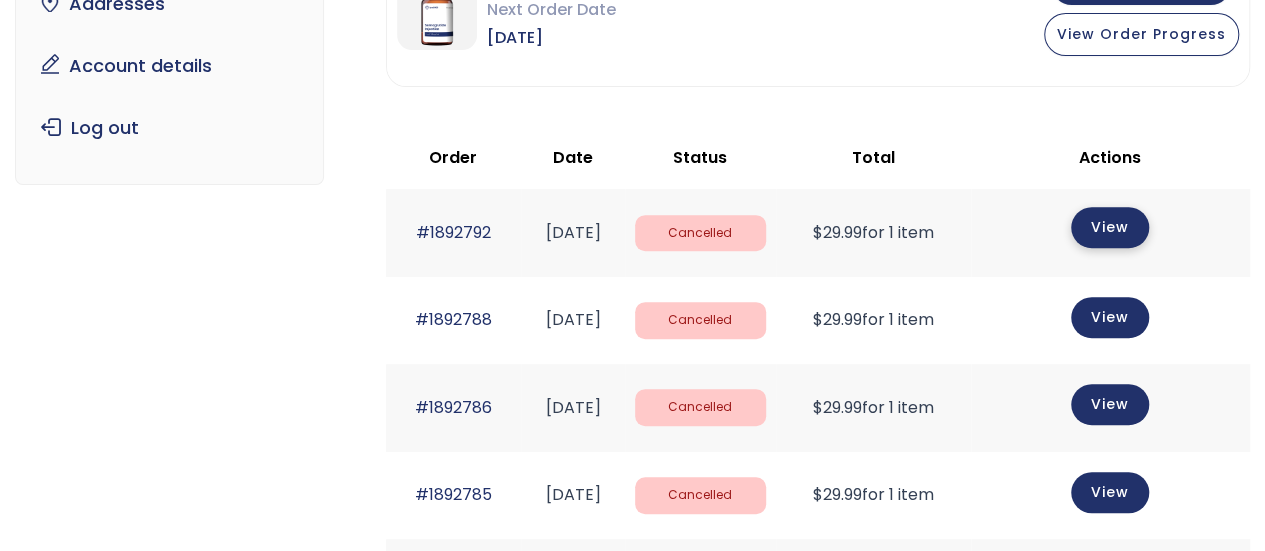 click on "View" 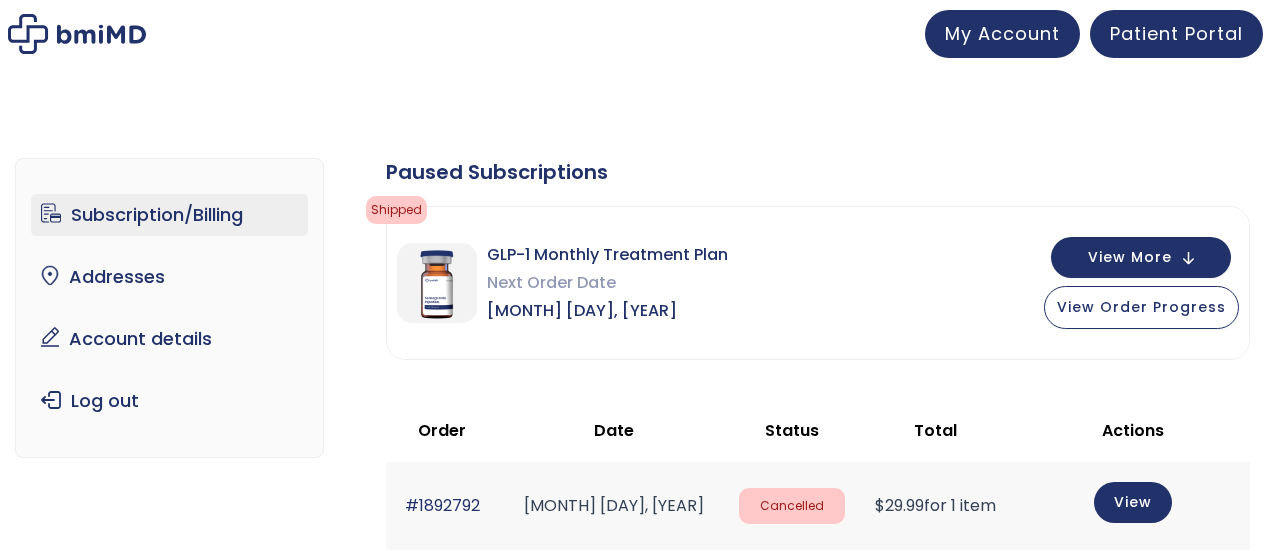 scroll, scrollTop: 0, scrollLeft: 0, axis: both 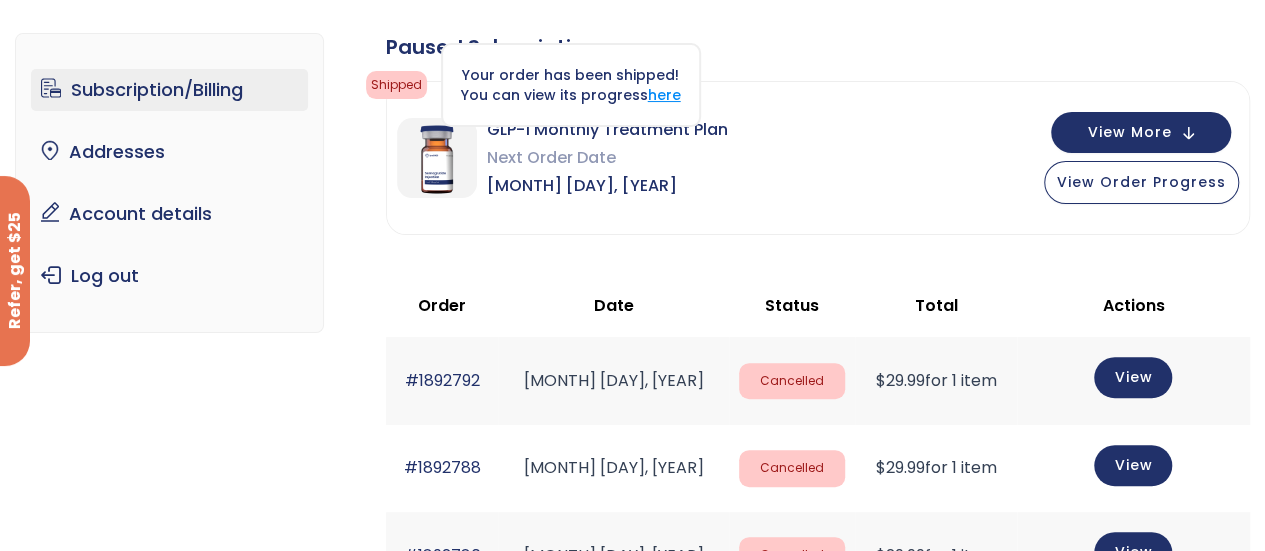 click on "here" at bounding box center [664, 95] 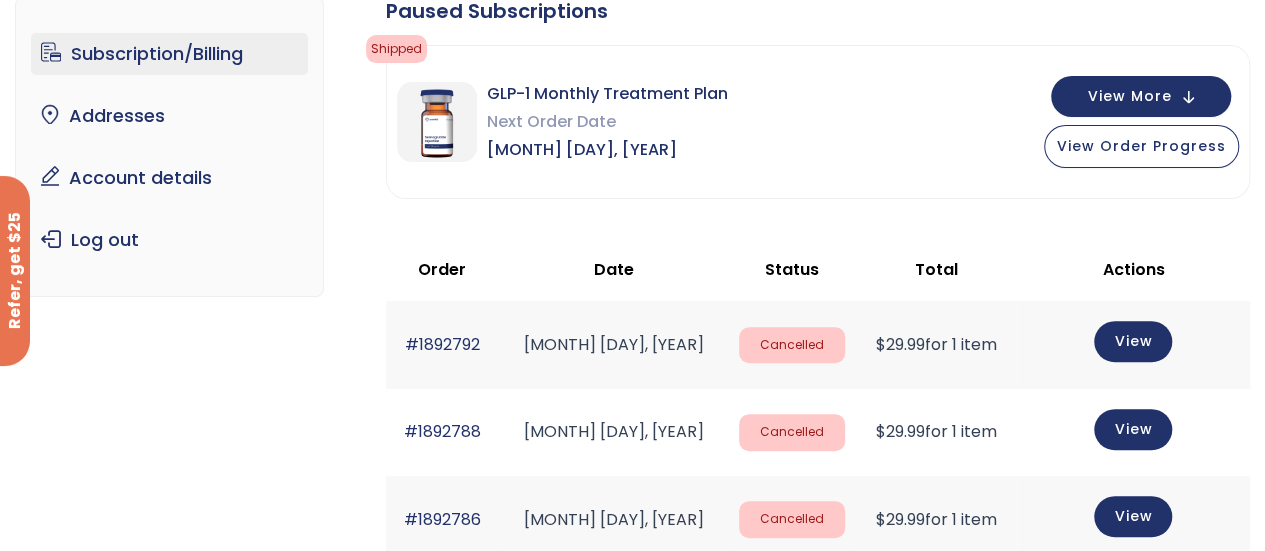 scroll, scrollTop: 0, scrollLeft: 0, axis: both 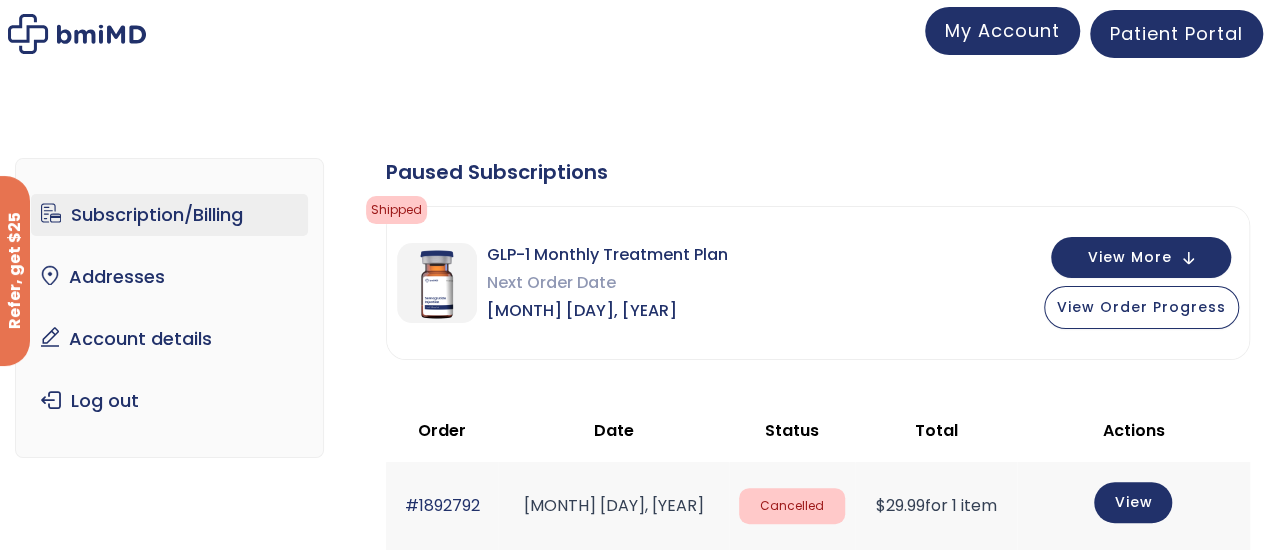 click on "My Account" at bounding box center (1002, 30) 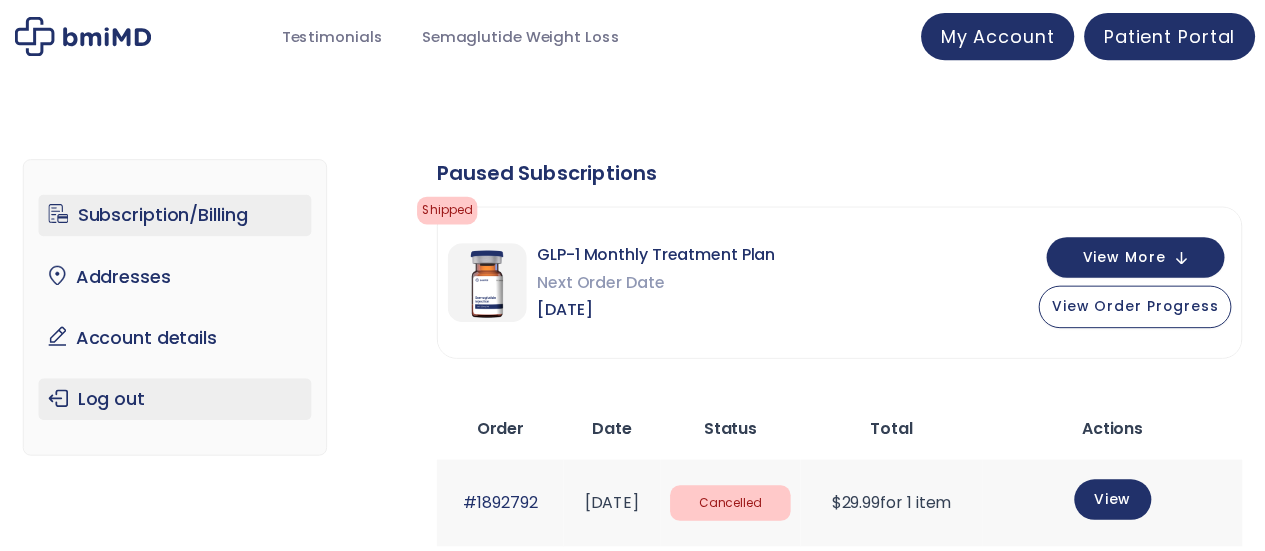 scroll, scrollTop: 0, scrollLeft: 0, axis: both 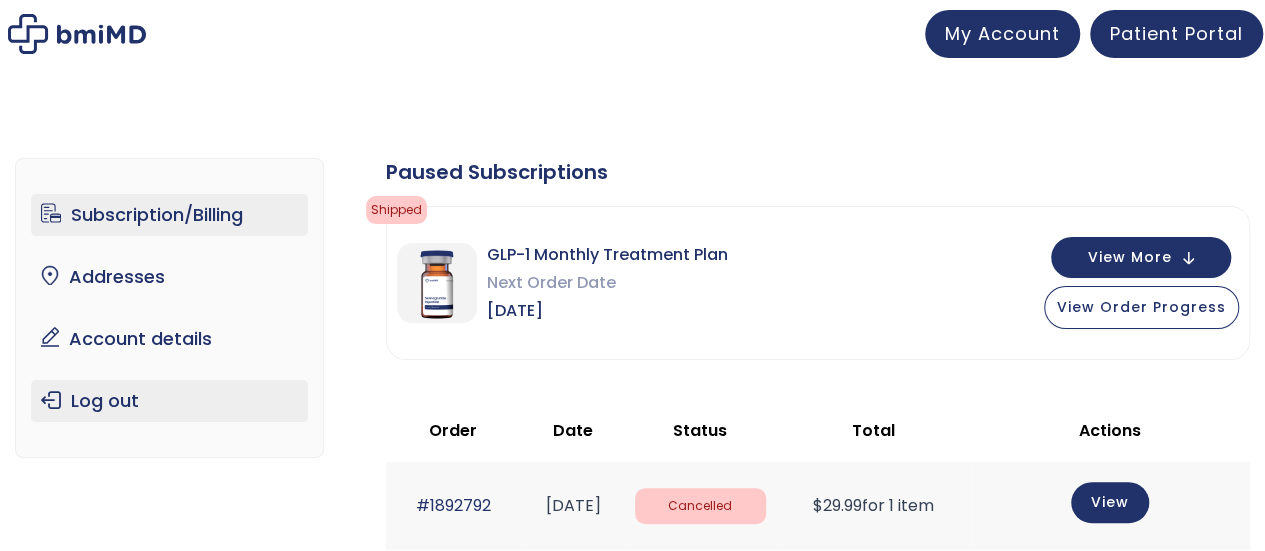 click on "Log out" at bounding box center [169, 401] 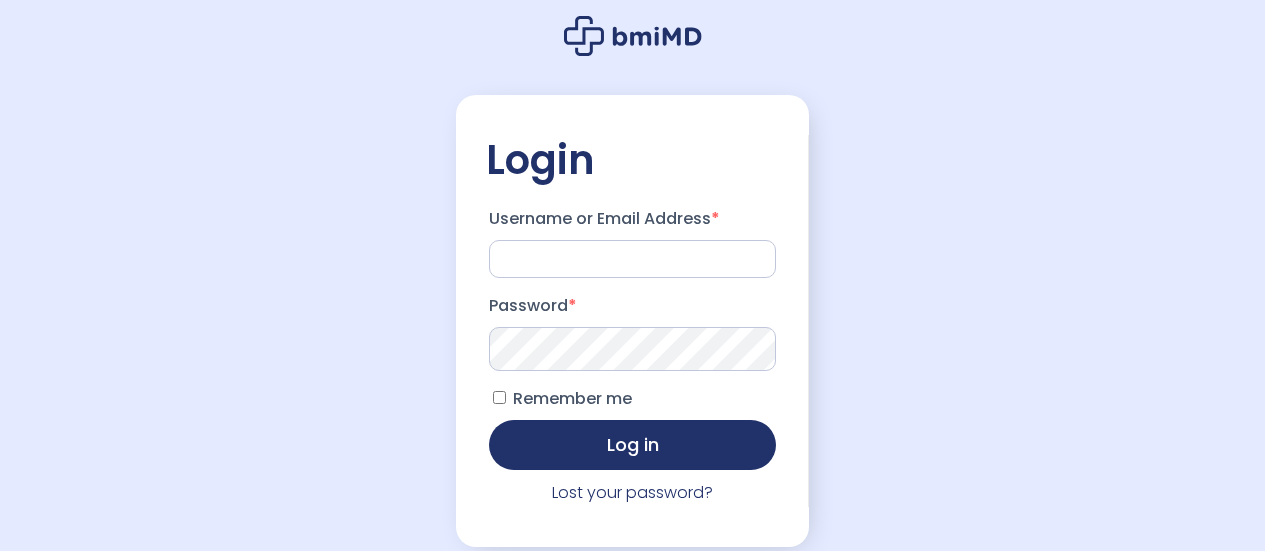 scroll, scrollTop: 0, scrollLeft: 0, axis: both 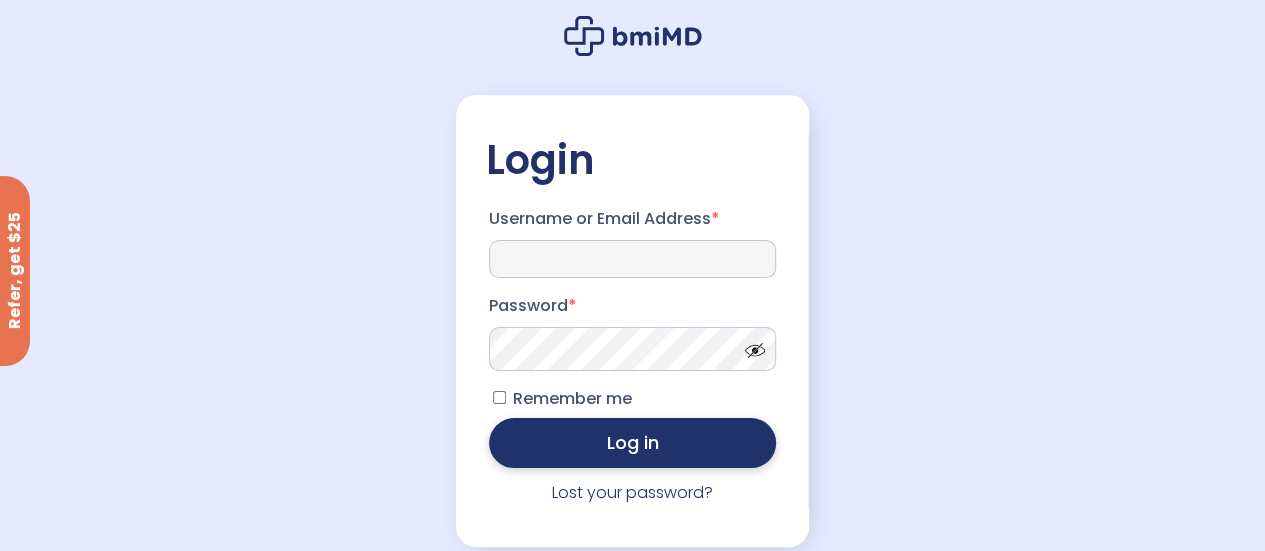 type on "**********" 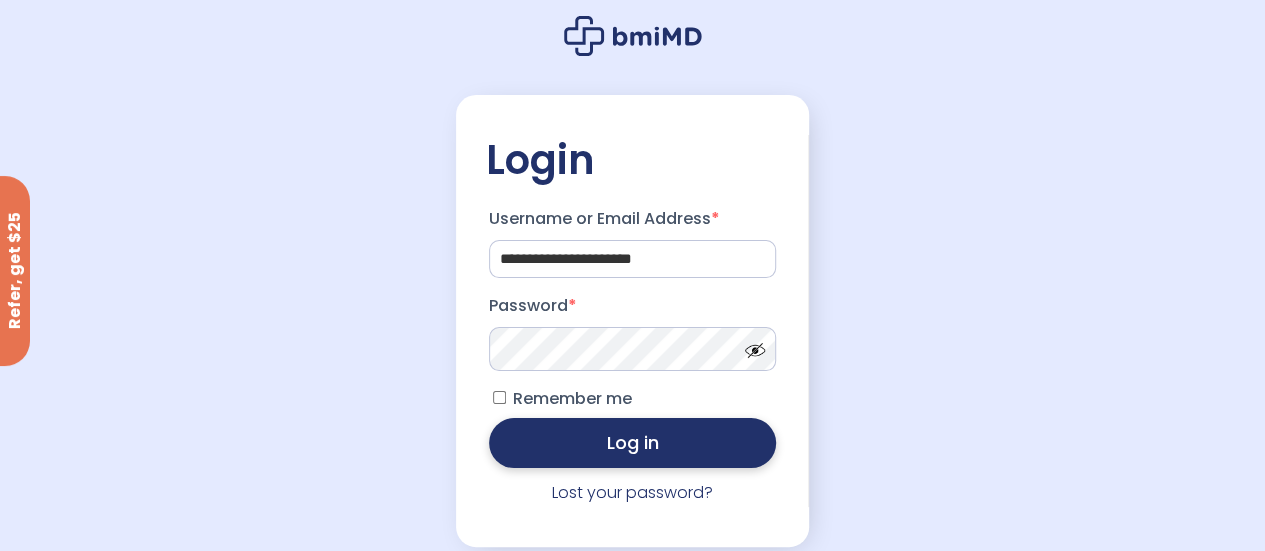 click on "Log in" at bounding box center [633, 443] 